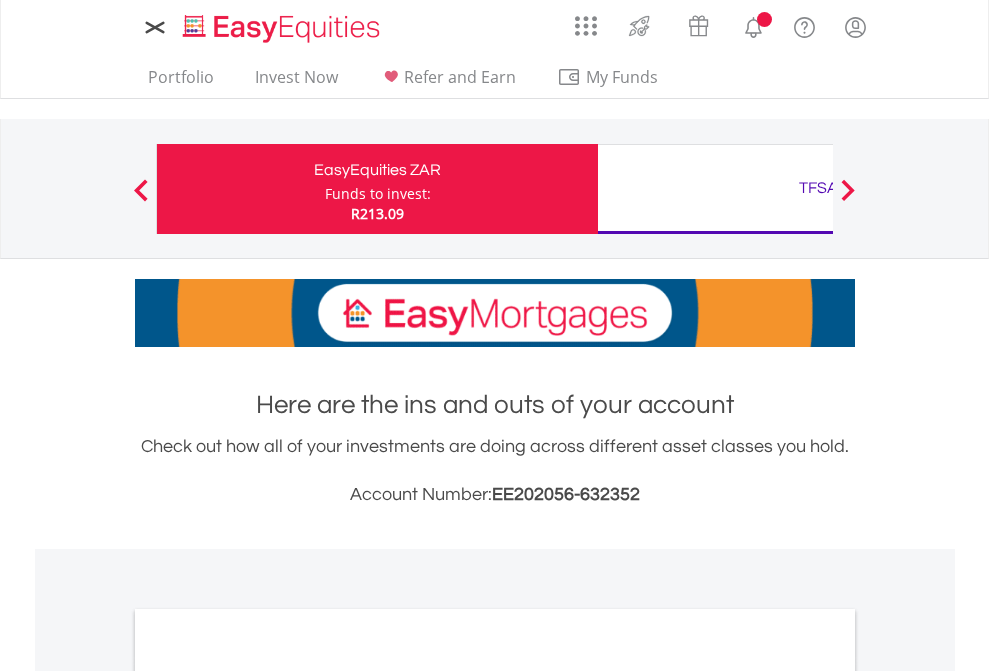 scroll, scrollTop: 0, scrollLeft: 0, axis: both 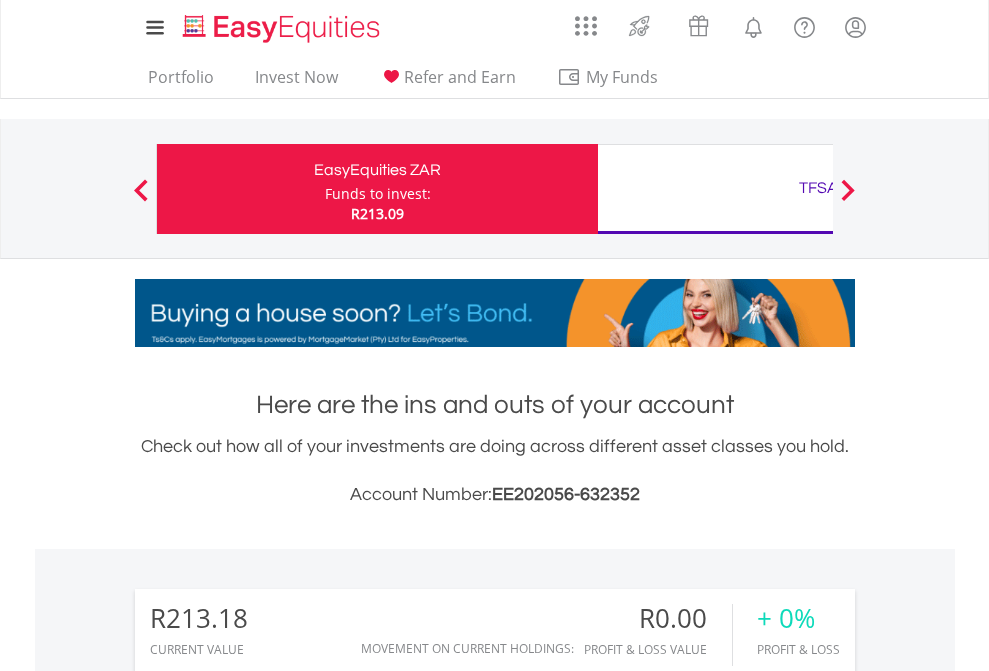click on "Funds to invest:" at bounding box center [378, 194] 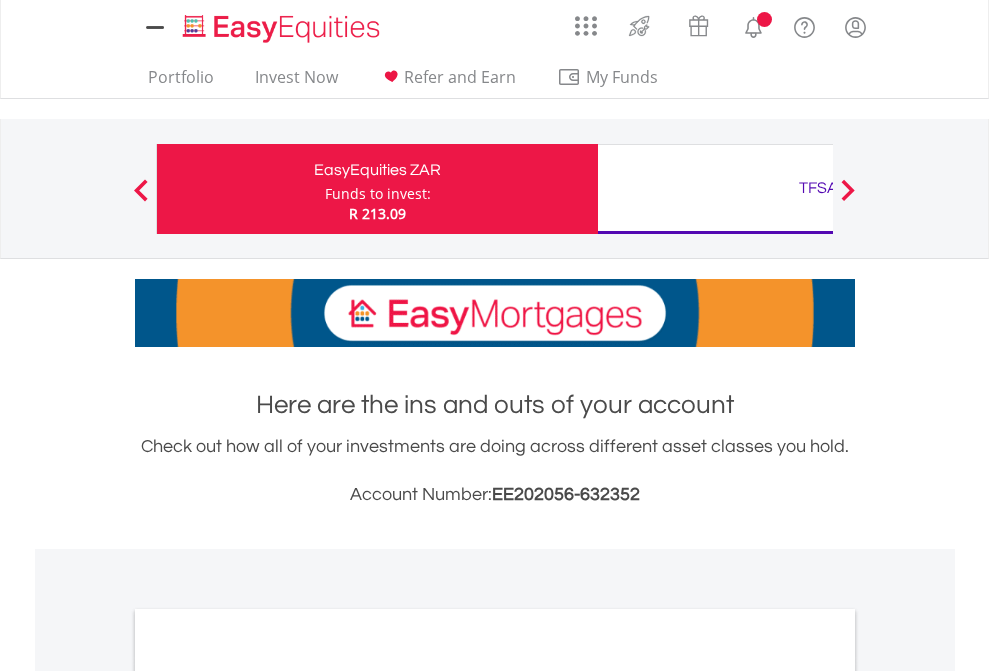 scroll, scrollTop: 0, scrollLeft: 0, axis: both 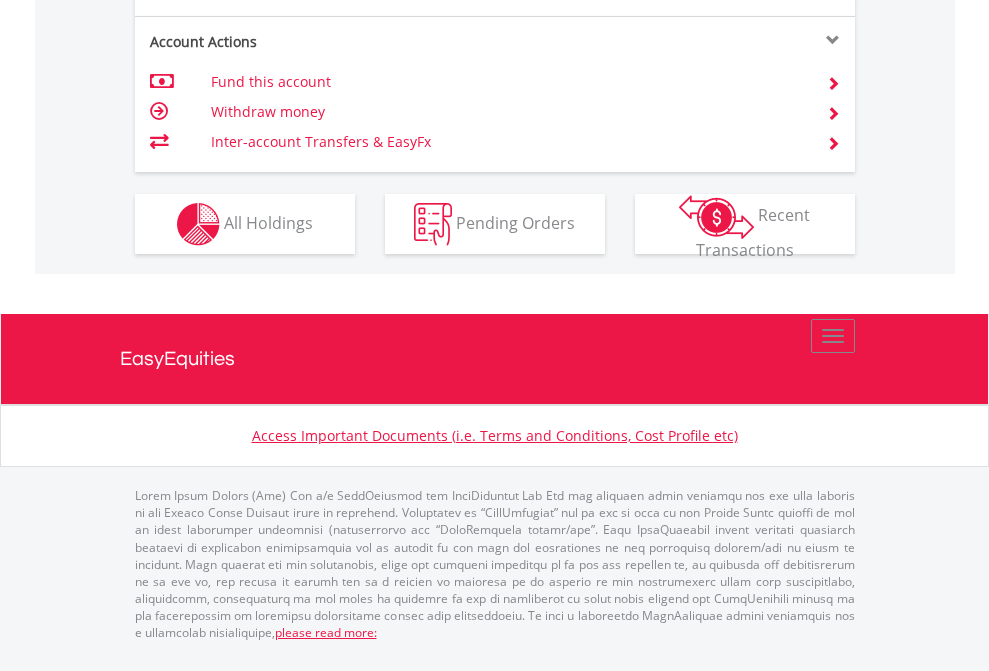 click on "Investment types" at bounding box center (706, -337) 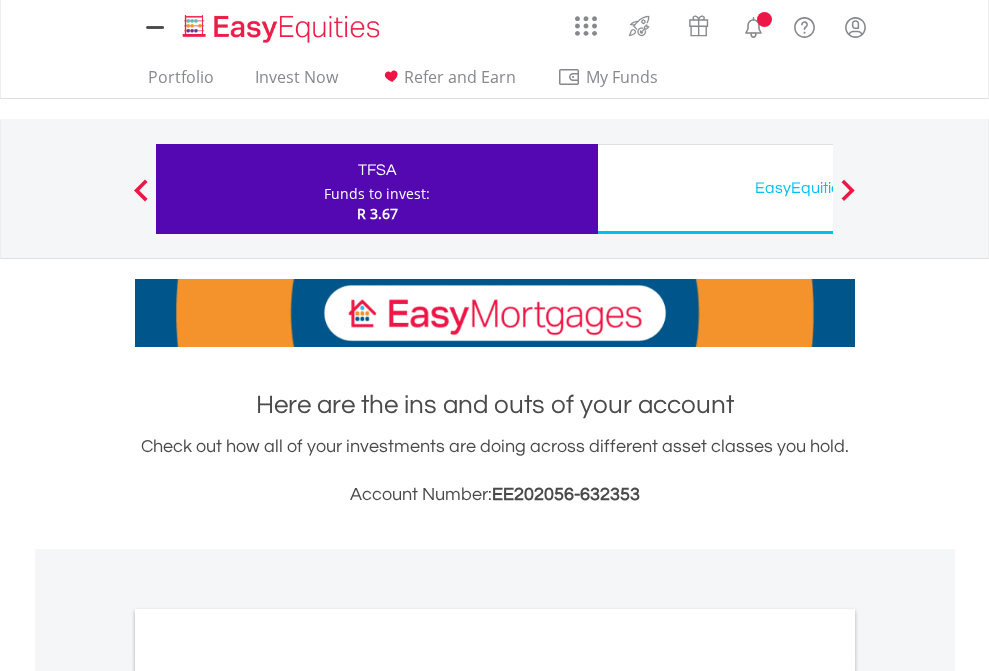 scroll, scrollTop: 0, scrollLeft: 0, axis: both 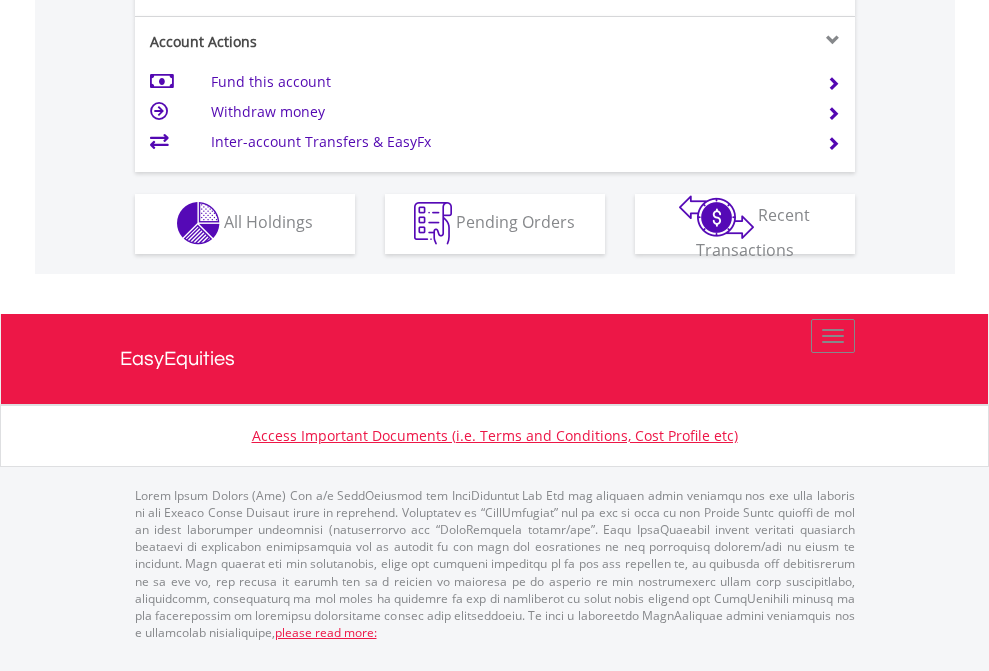 click on "Investment types" at bounding box center (706, -353) 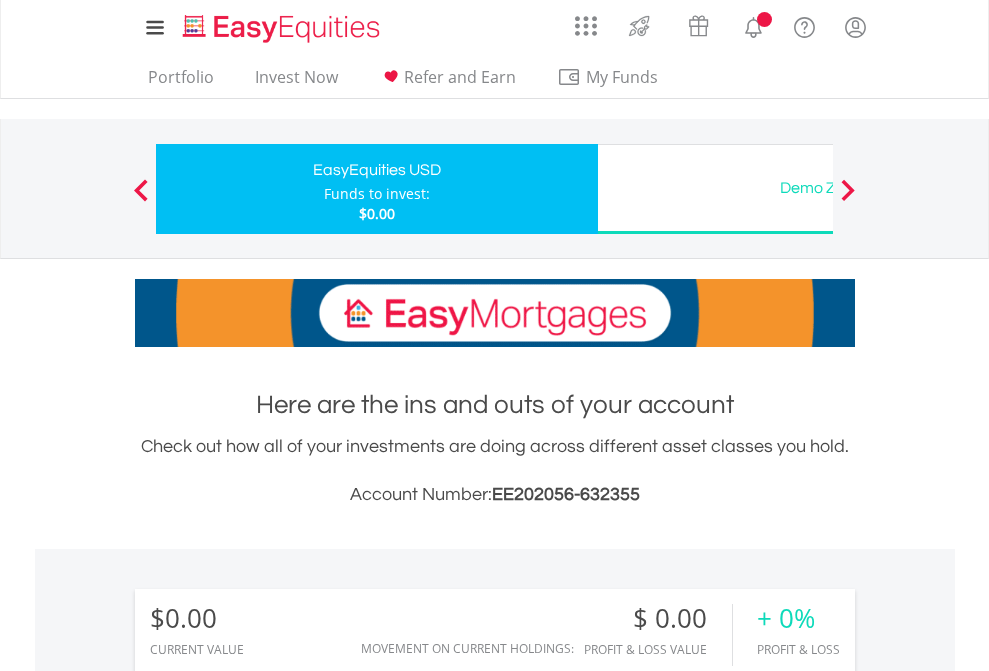 scroll, scrollTop: 0, scrollLeft: 0, axis: both 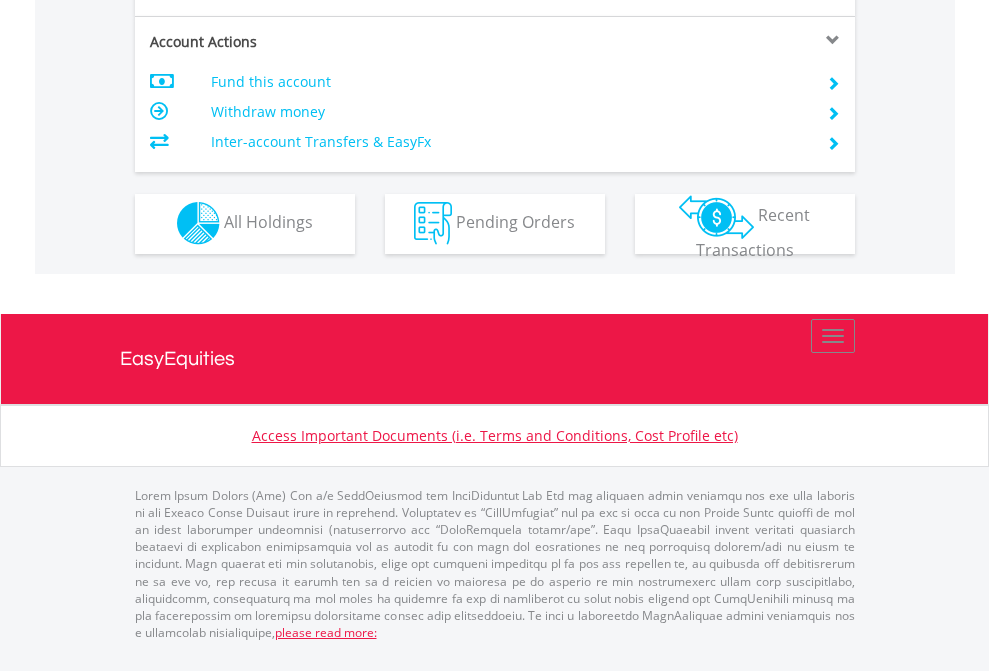 click on "Investment types" at bounding box center [706, -353] 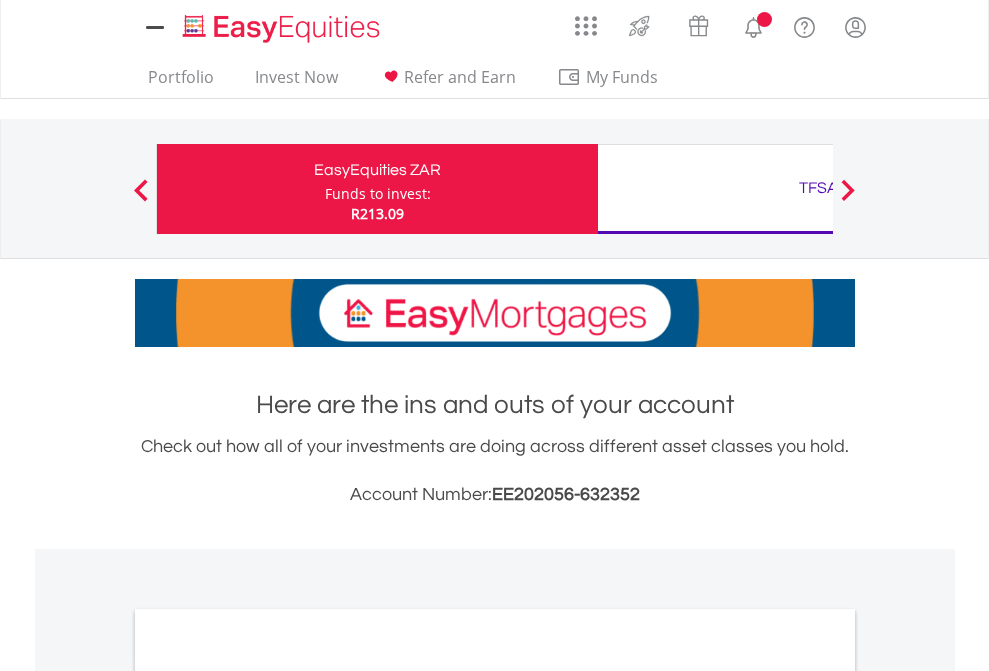 scroll, scrollTop: 0, scrollLeft: 0, axis: both 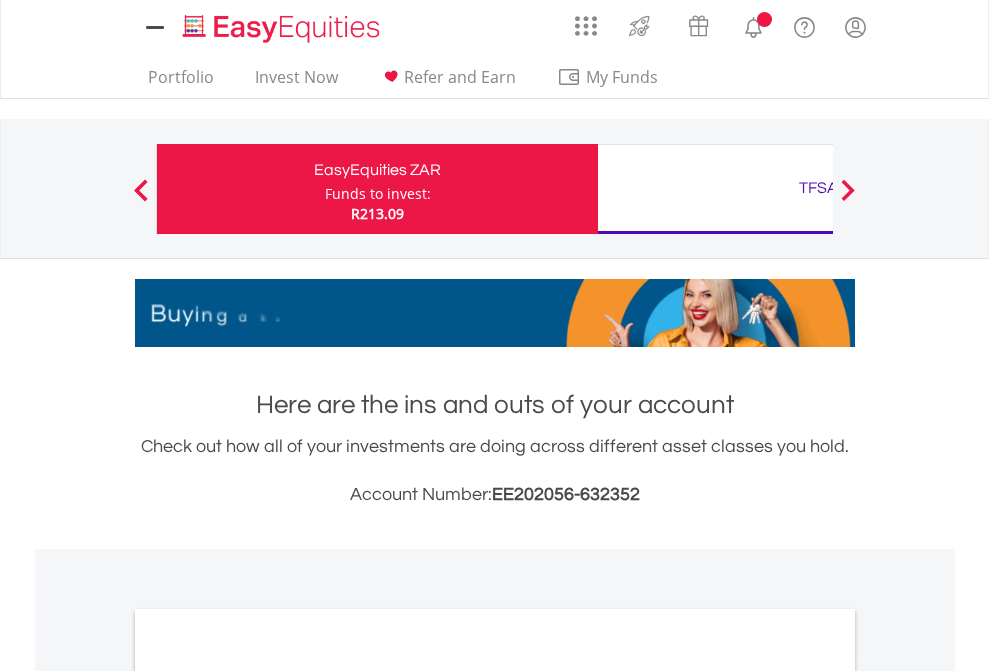 click on "All Holdings" at bounding box center [268, 1096] 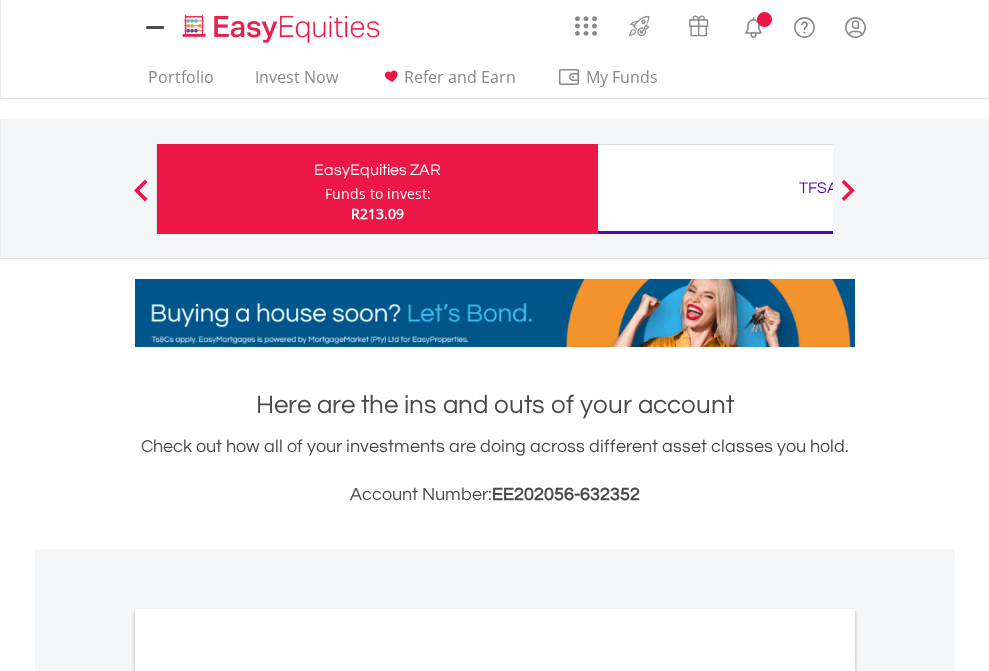 scroll, scrollTop: 1202, scrollLeft: 0, axis: vertical 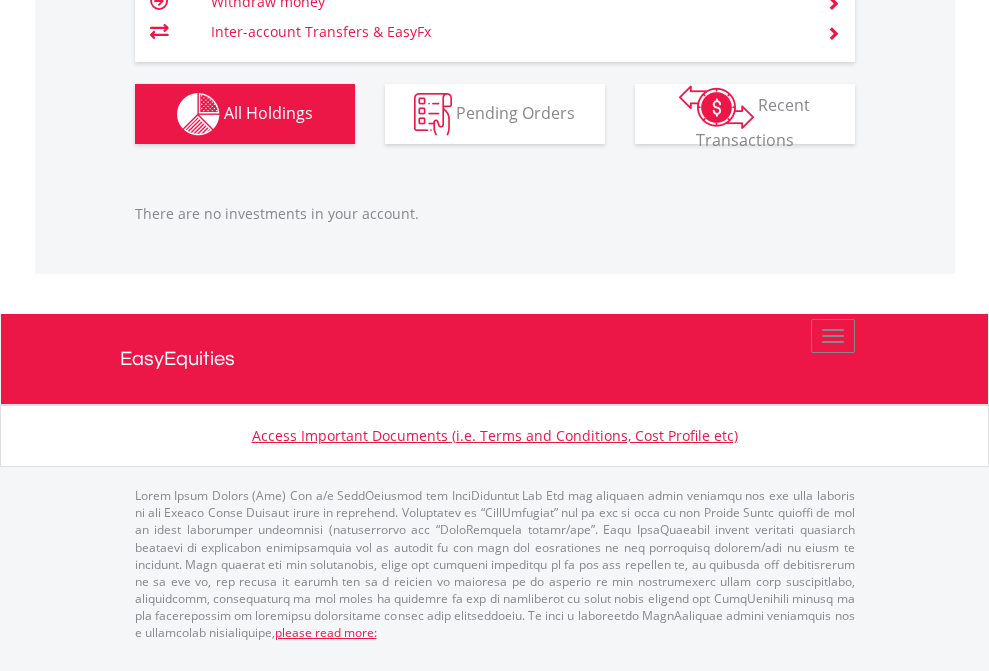 click on "TFSA" at bounding box center [818, -1206] 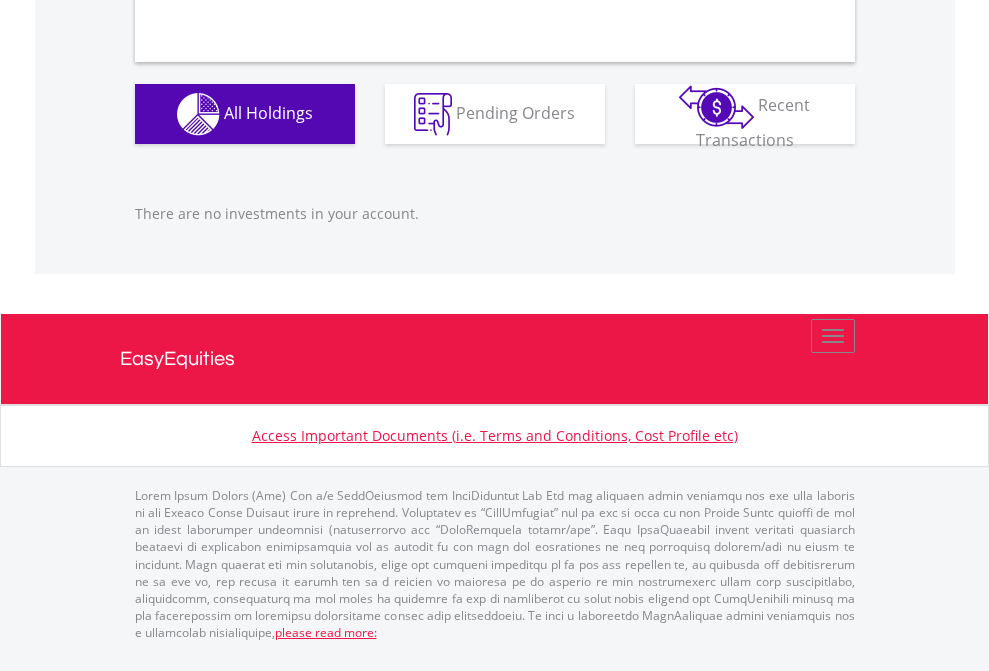 scroll, scrollTop: 1980, scrollLeft: 0, axis: vertical 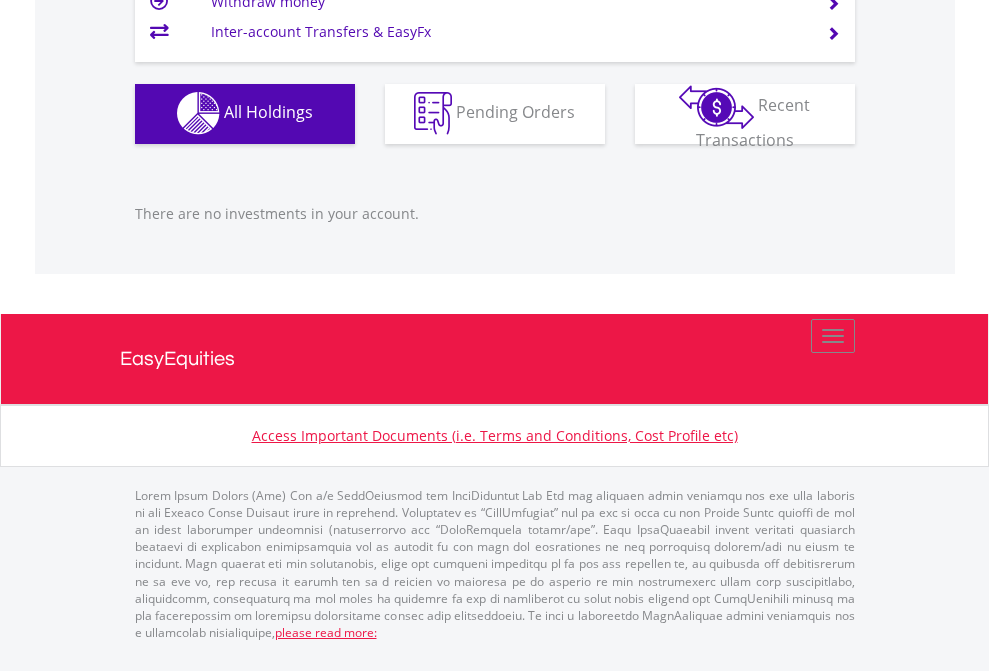 click on "EasyEquities USD" at bounding box center (818, -1142) 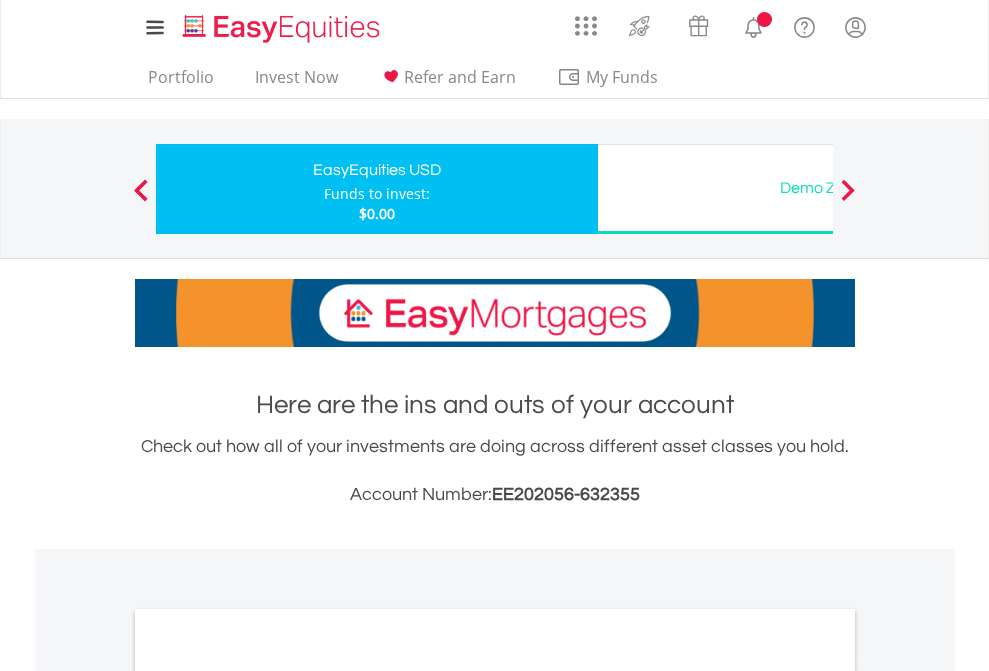 scroll, scrollTop: 0, scrollLeft: 0, axis: both 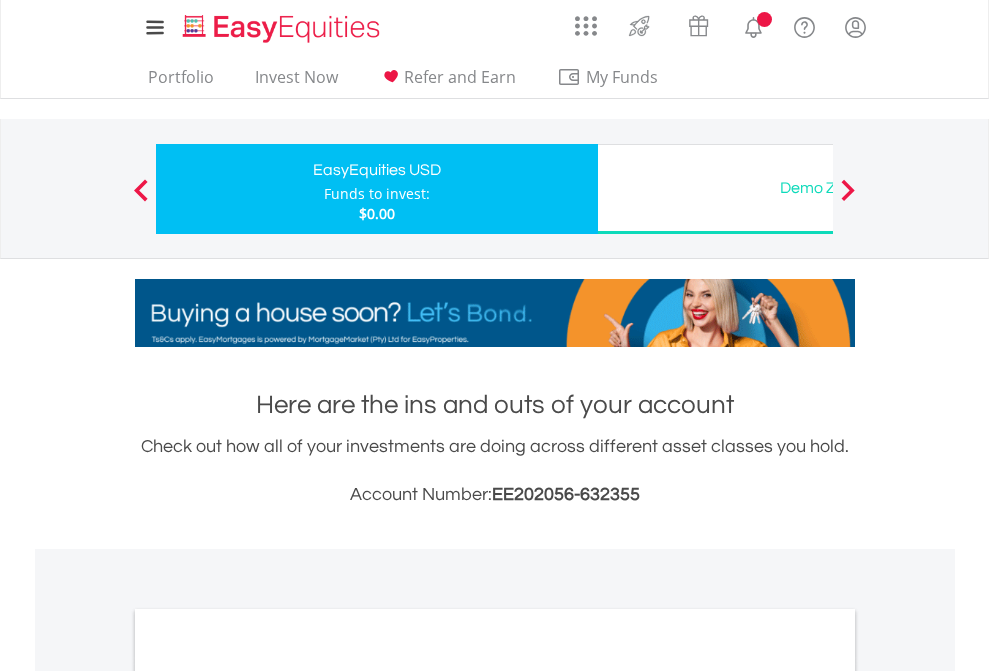 click on "All Holdings" at bounding box center [268, 1096] 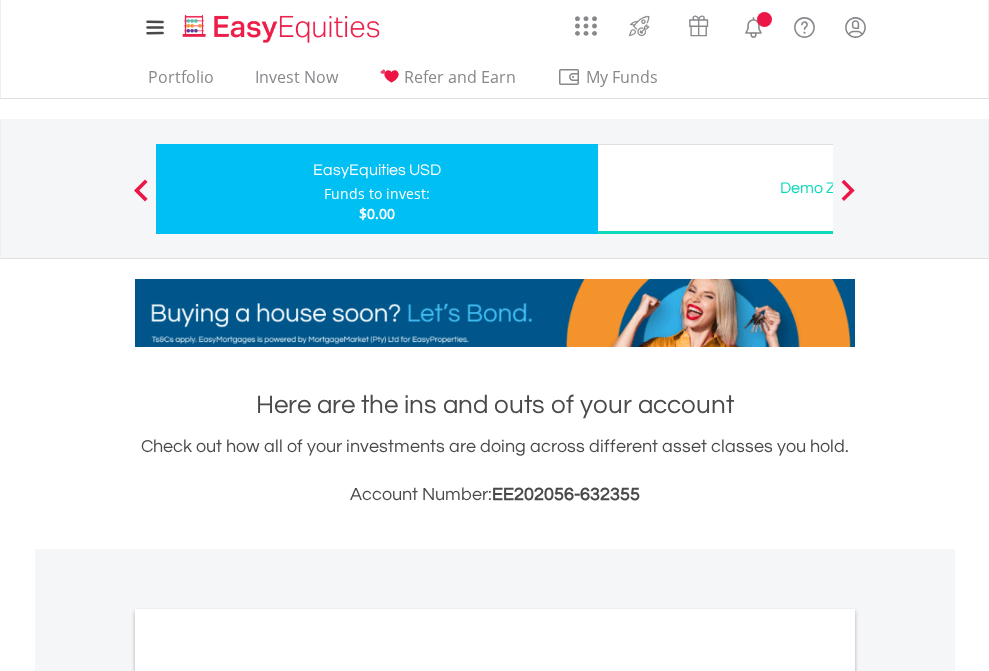 scroll, scrollTop: 1202, scrollLeft: 0, axis: vertical 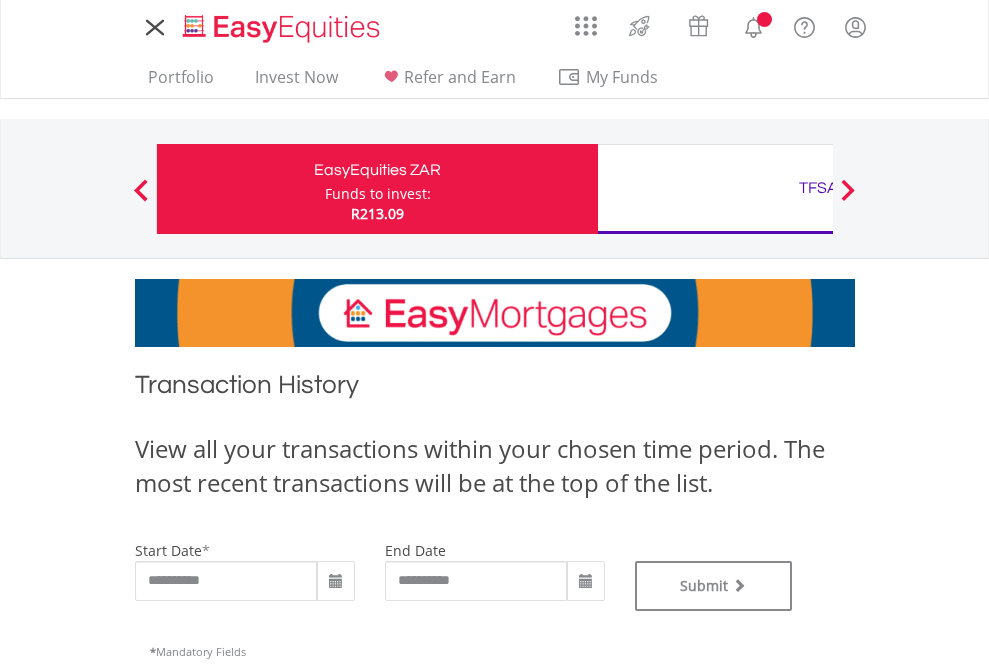 type on "**********" 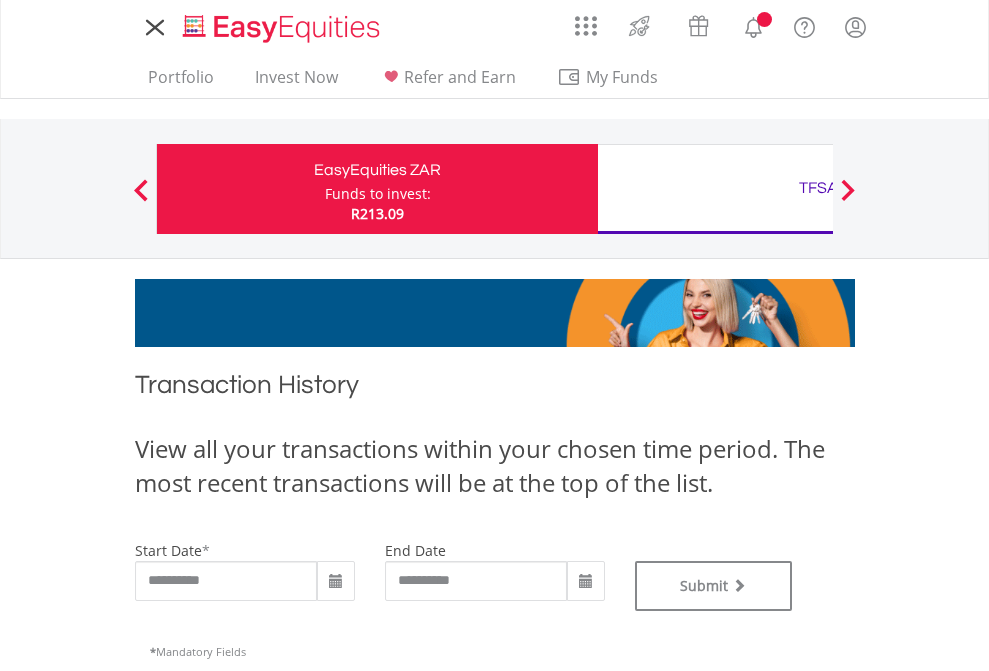 type on "**********" 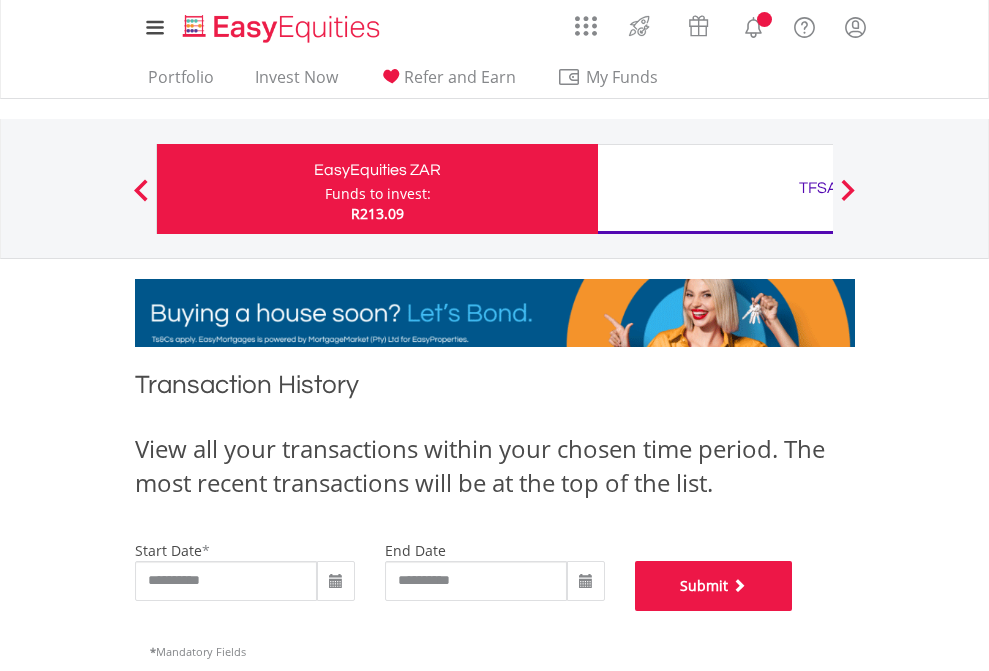 click on "Submit" at bounding box center (714, 586) 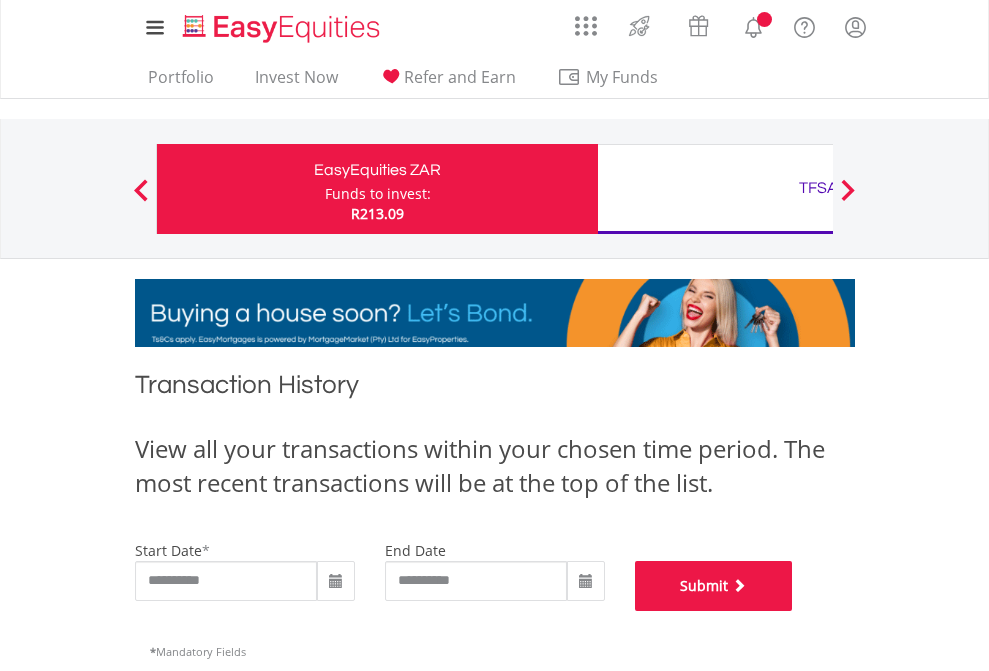 scroll, scrollTop: 811, scrollLeft: 0, axis: vertical 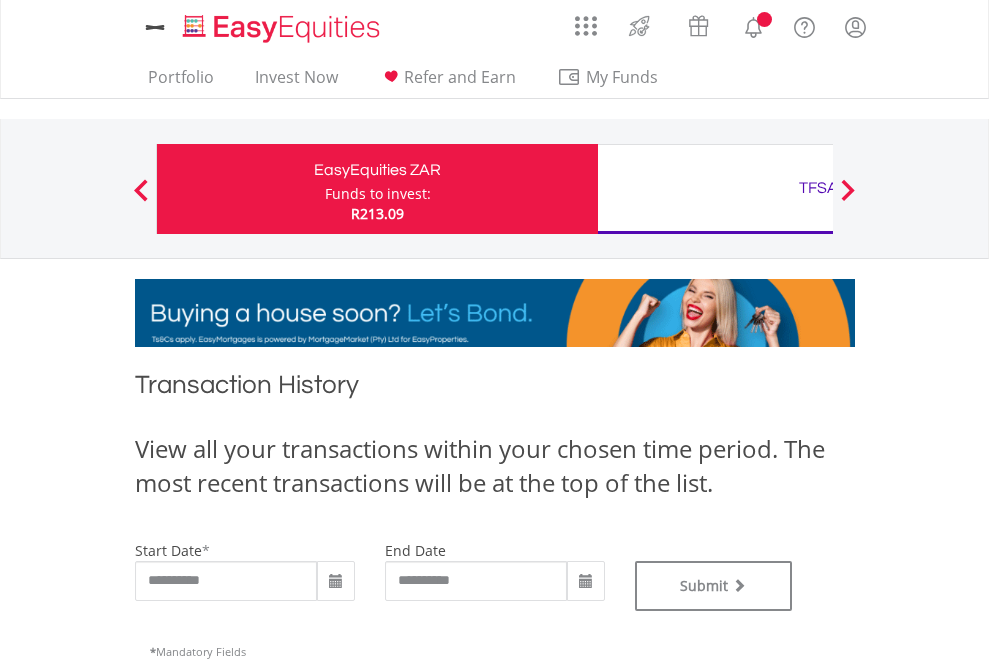 click on "TFSA" at bounding box center [818, 188] 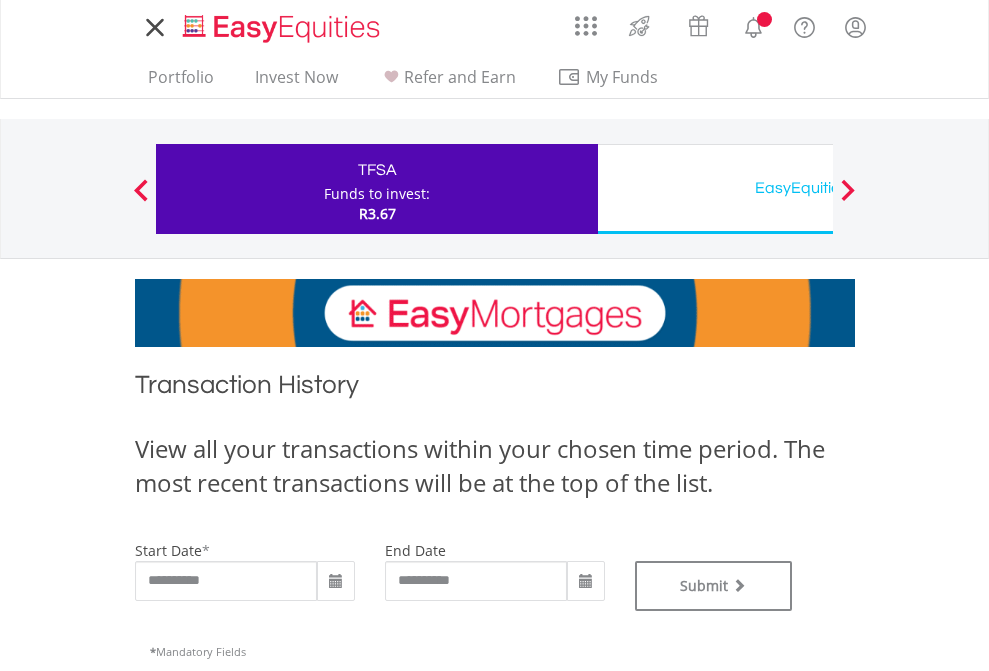 scroll, scrollTop: 811, scrollLeft: 0, axis: vertical 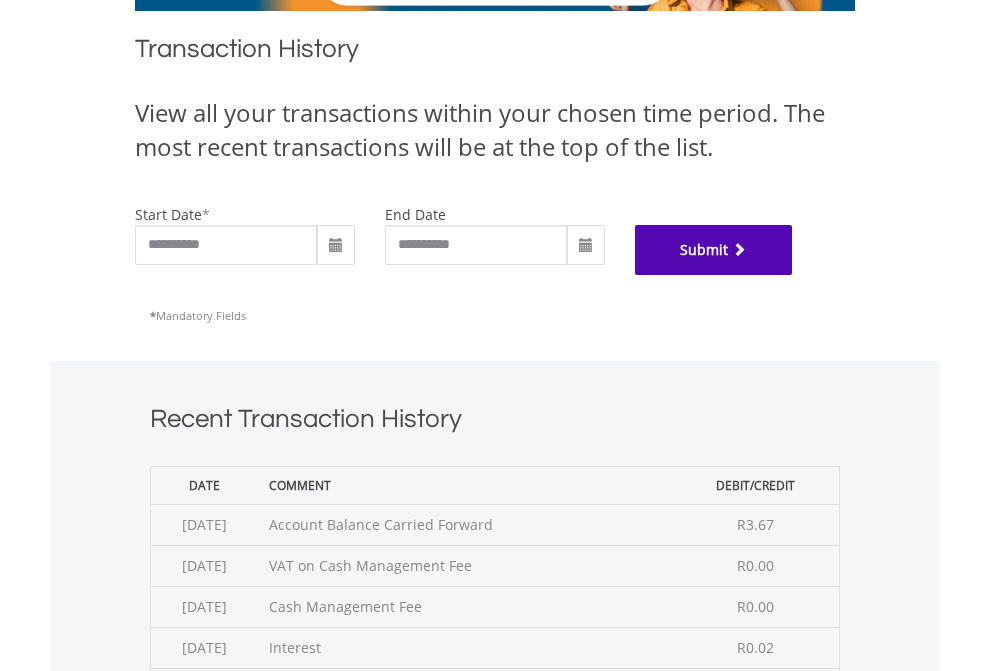 click on "Submit" at bounding box center [714, 250] 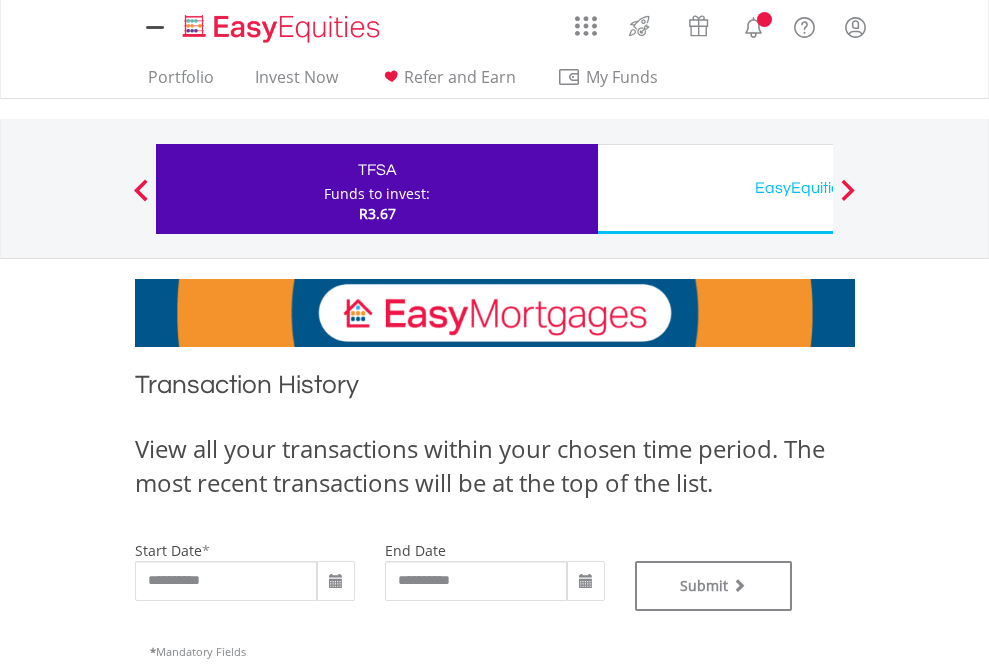 scroll, scrollTop: 0, scrollLeft: 0, axis: both 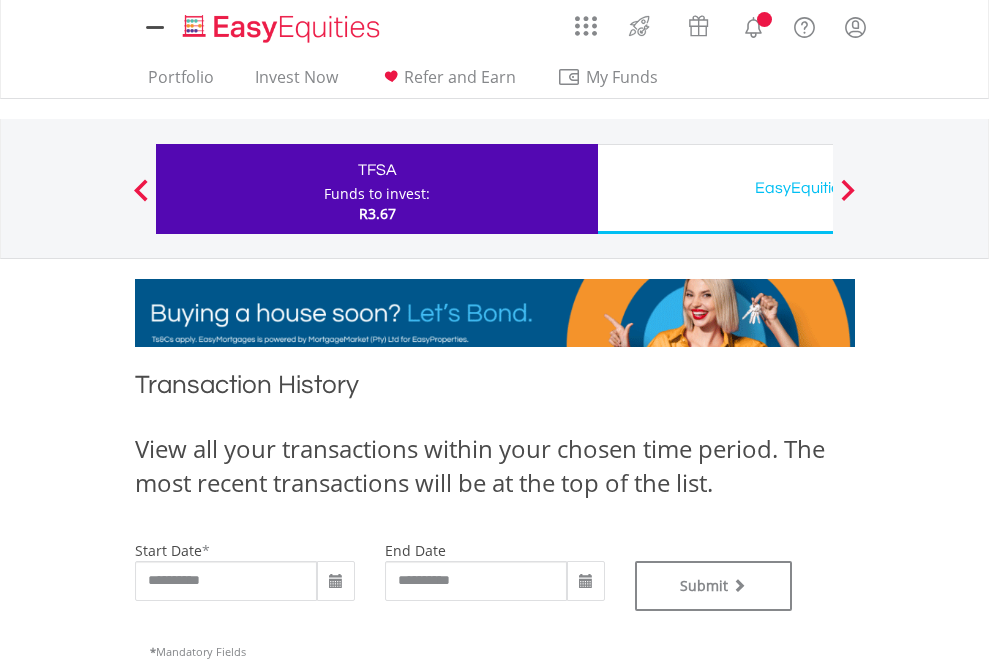 click on "EasyEquities USD" at bounding box center [818, 188] 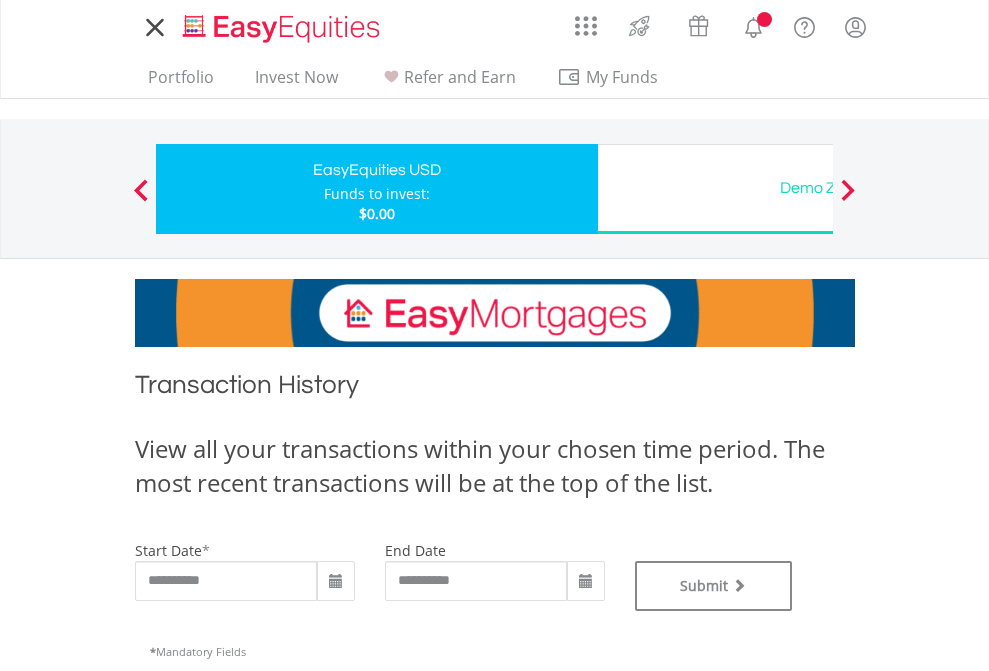 scroll, scrollTop: 0, scrollLeft: 0, axis: both 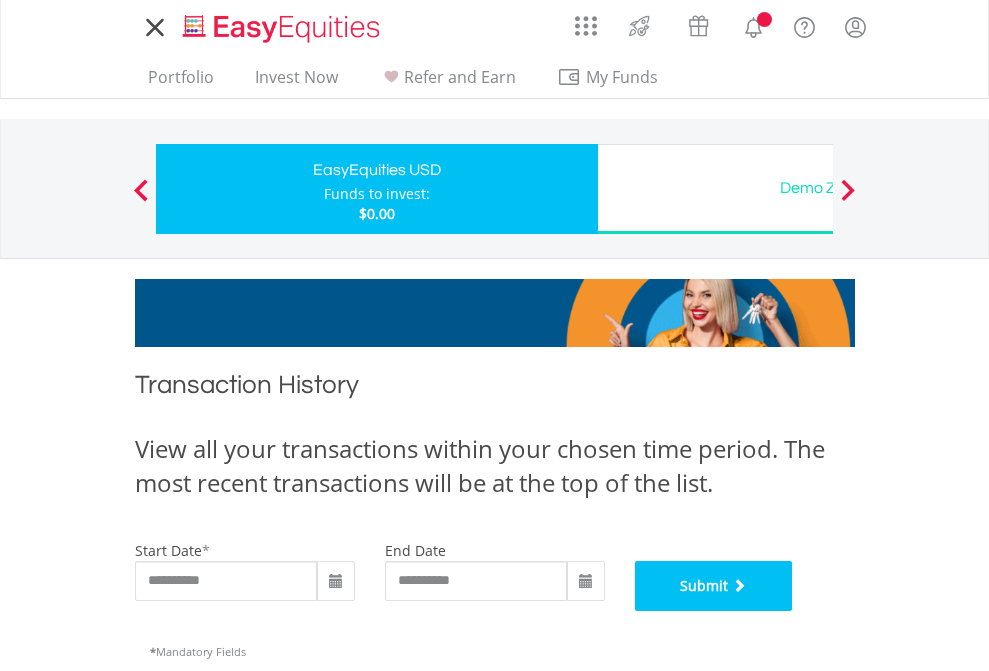 click on "Submit" at bounding box center [714, 586] 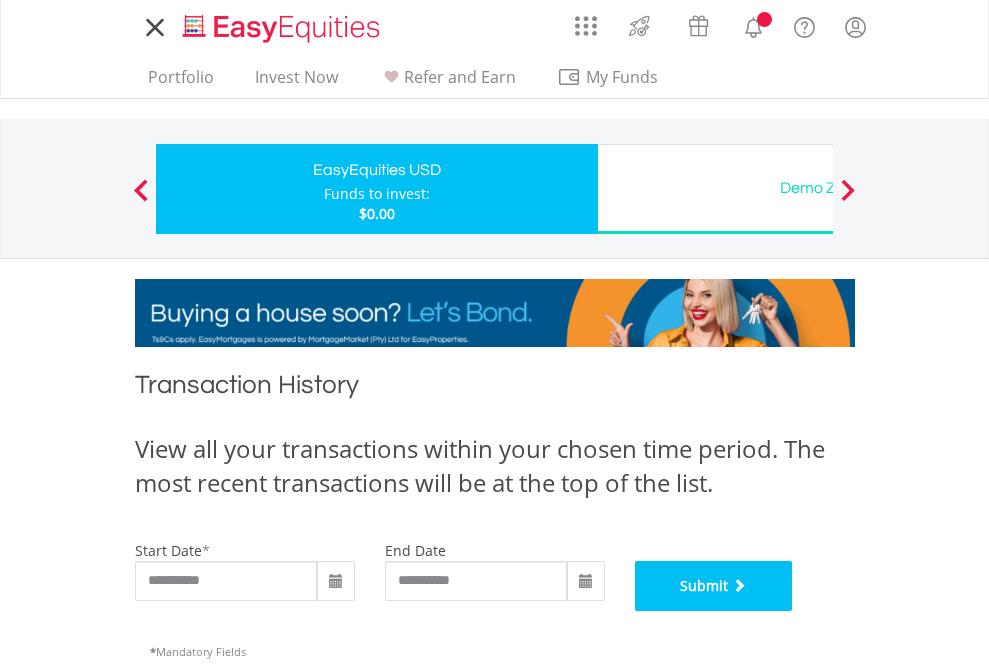 scroll, scrollTop: 811, scrollLeft: 0, axis: vertical 